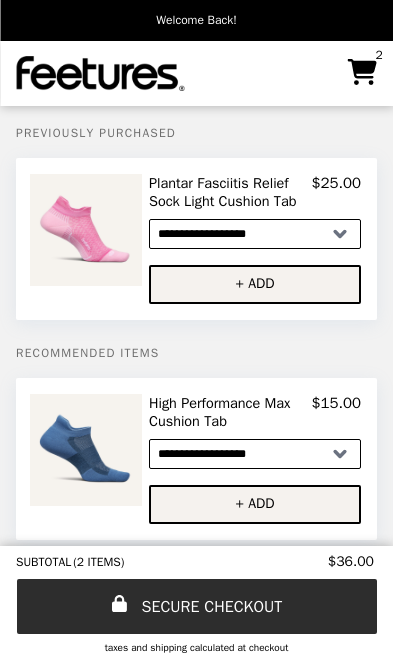 select on "**********" 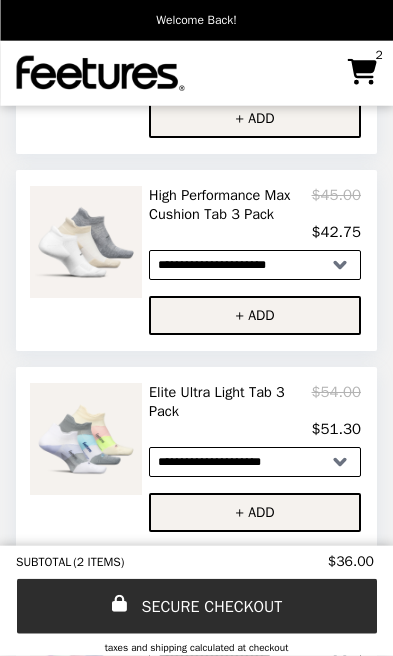 scroll, scrollTop: 995, scrollLeft: 0, axis: vertical 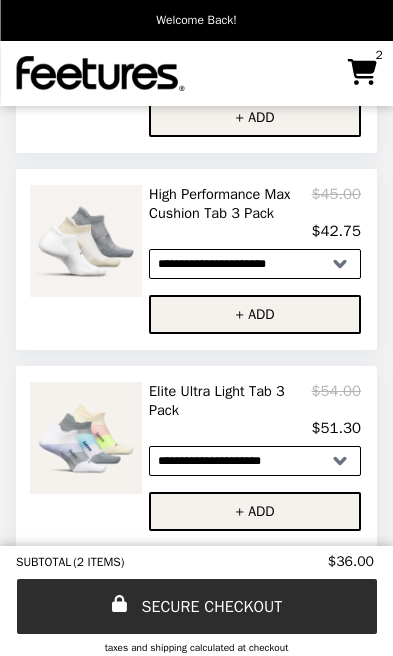click at bounding box center (88, 241) 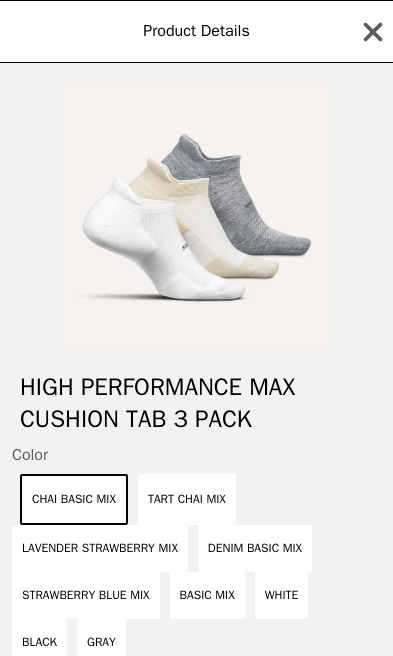 click on "Tart Chai Mix" at bounding box center (187, 499) 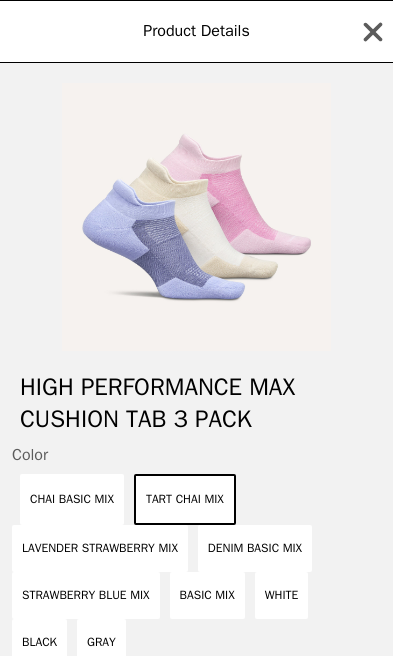 click on "Lavender Strawberry Mix" at bounding box center [100, 548] 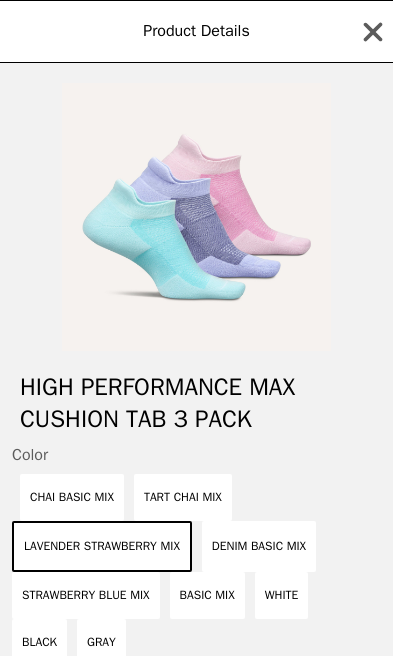 click on "Strawberry Blue Mix" at bounding box center (86, 595) 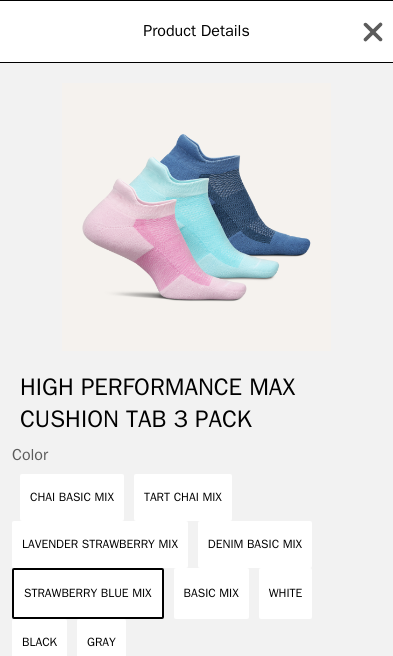 click on "Basic Mix" at bounding box center (211, 593) 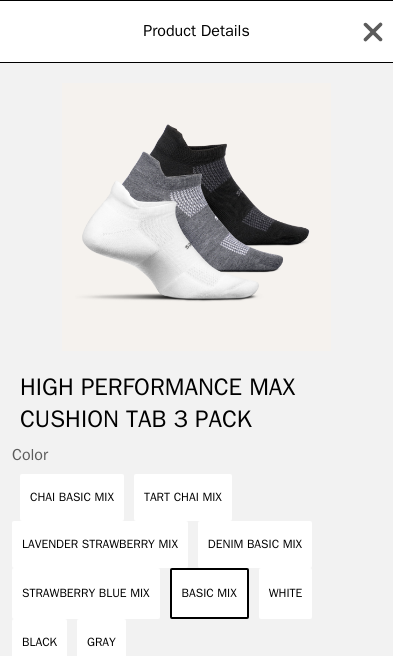 click on "White" at bounding box center [286, 593] 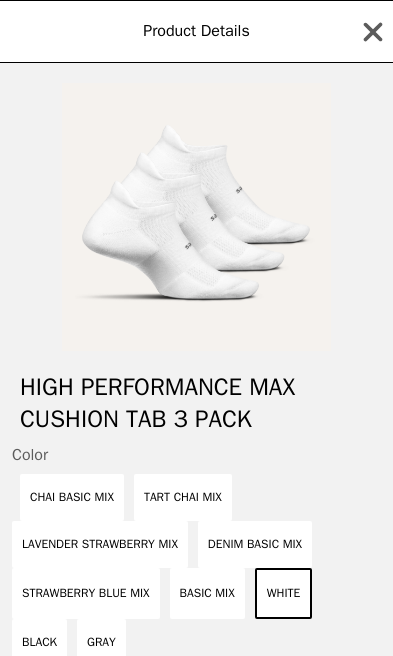 click on "Chai Basic Mix" at bounding box center [72, 497] 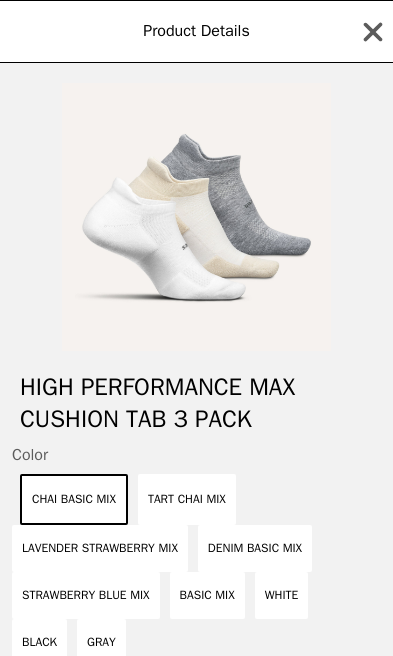 click on "Tart Chai Mix" at bounding box center [187, 499] 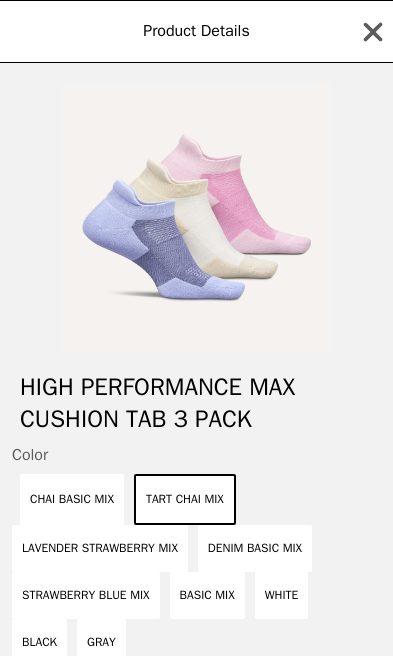 click on "Chai Basic Mix" at bounding box center [72, 499] 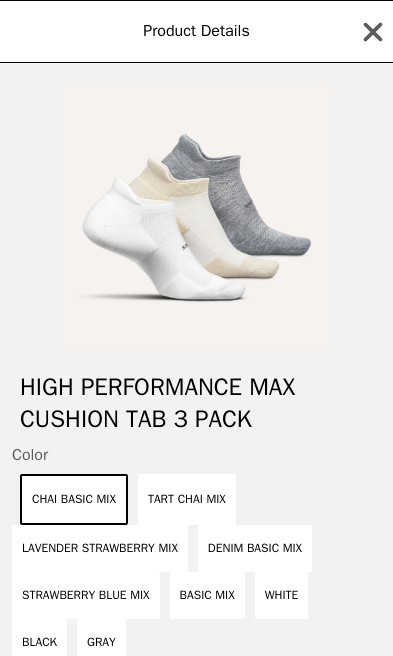 click at bounding box center [196, 217] 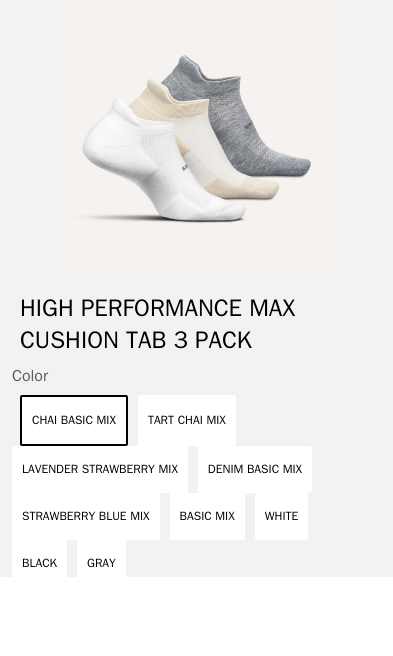 scroll, scrollTop: 963, scrollLeft: 0, axis: vertical 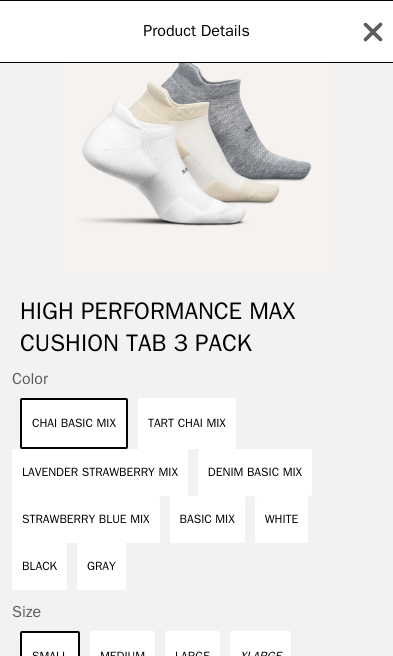 click on "Tart Chai Mix" at bounding box center [187, 423] 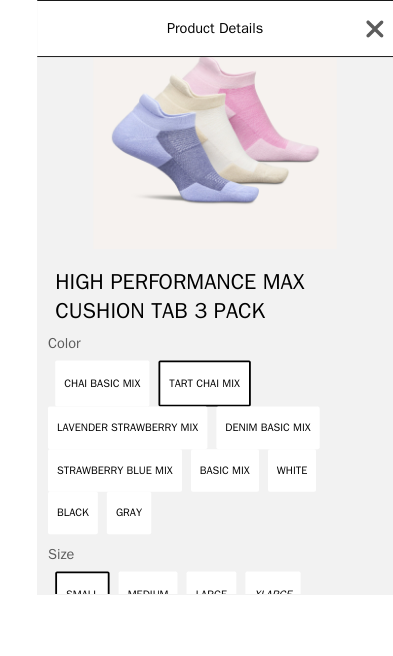 scroll, scrollTop: 884, scrollLeft: 0, axis: vertical 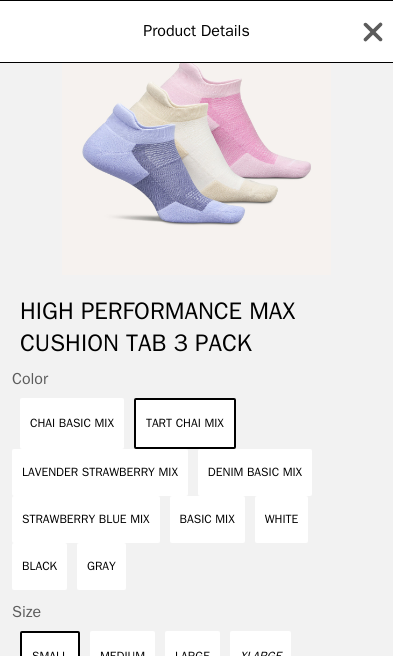click 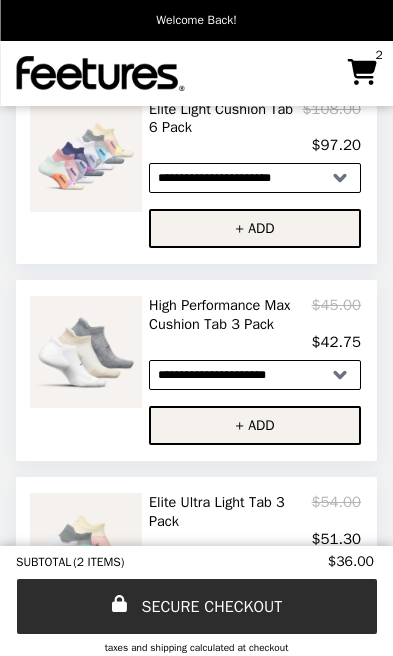 click at bounding box center (88, 156) 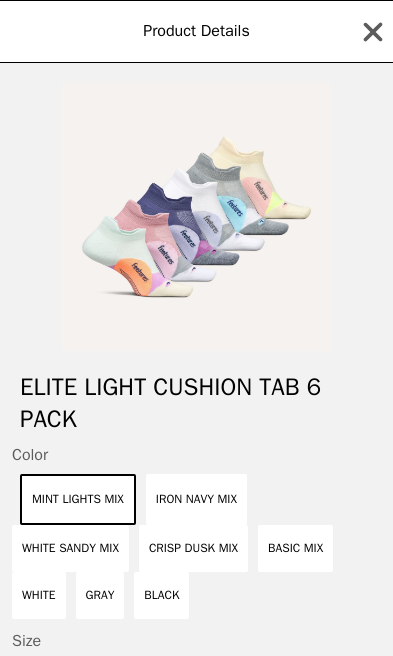 click on "Iron Navy Mix" at bounding box center [196, 499] 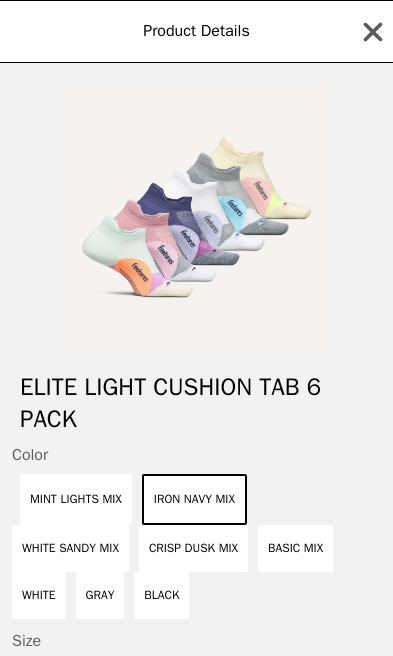 click on "Crisp Dusk Mix" at bounding box center [193, 548] 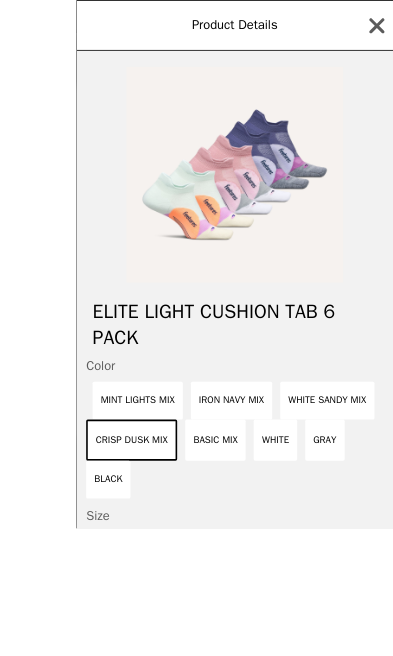 scroll, scrollTop: 786, scrollLeft: 0, axis: vertical 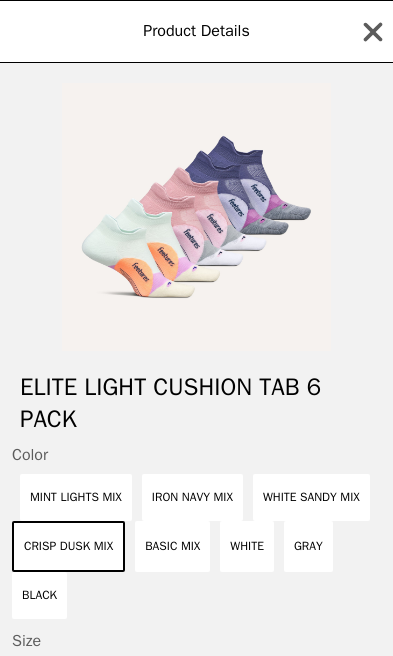 click on "Basic Mix" at bounding box center [172, 546] 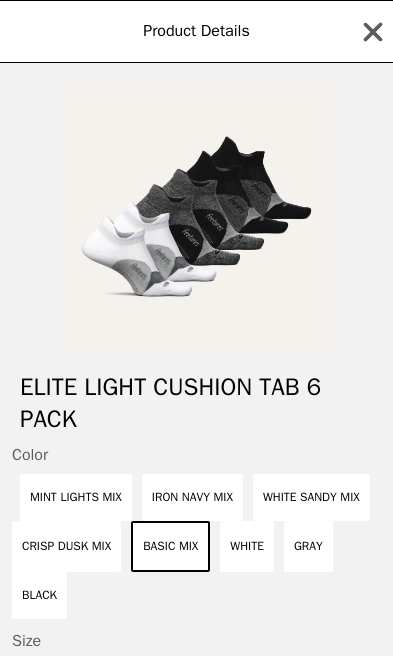click on "White Sandy Mix" at bounding box center (311, 497) 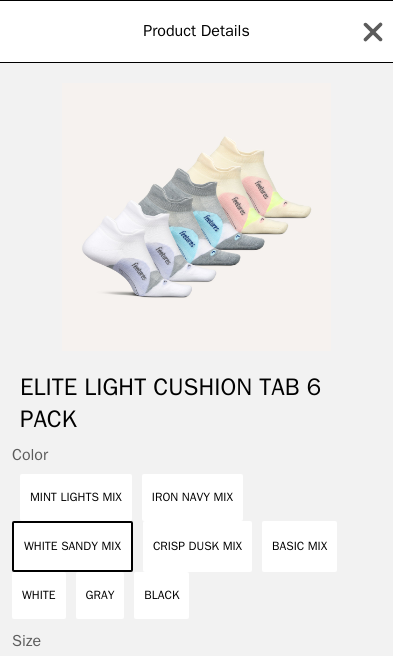 click 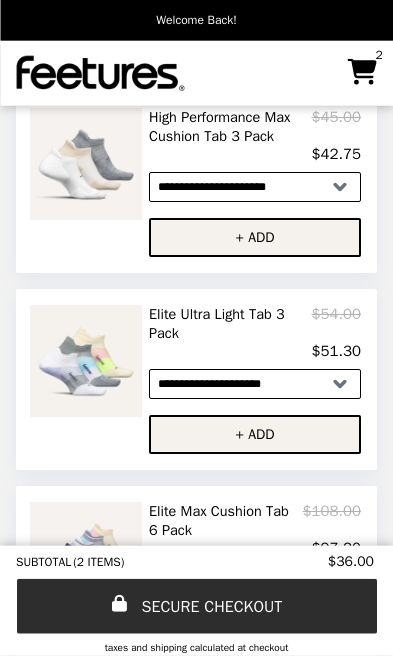 scroll, scrollTop: 1084, scrollLeft: 0, axis: vertical 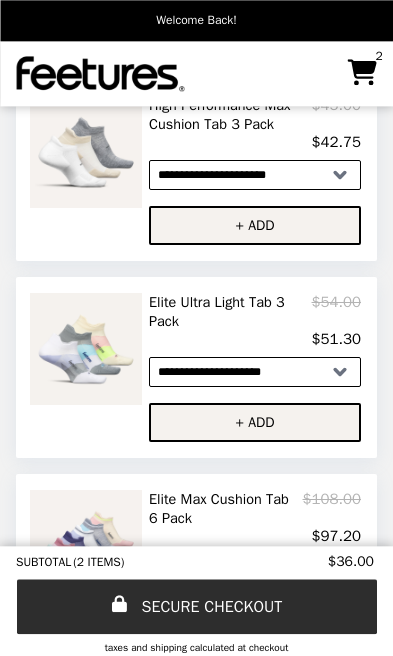 click on "**********" at bounding box center [255, 372] 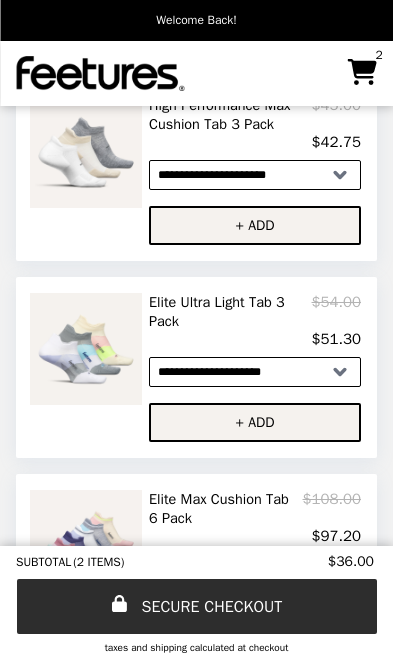 select on "**********" 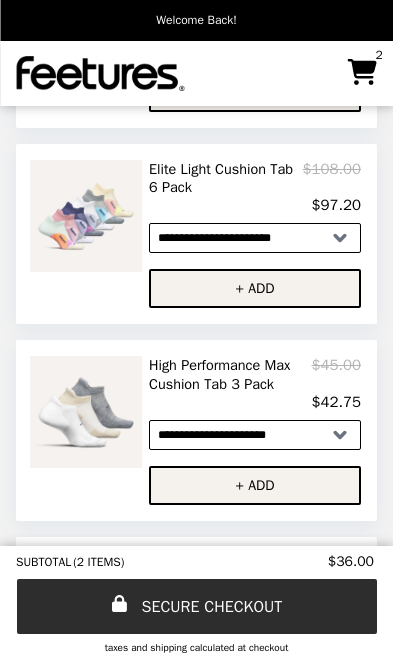 scroll, scrollTop: 828, scrollLeft: 0, axis: vertical 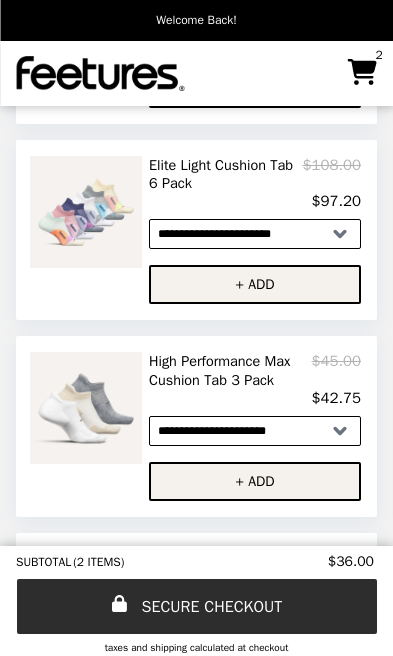 click on "+ ADD" at bounding box center [255, 284] 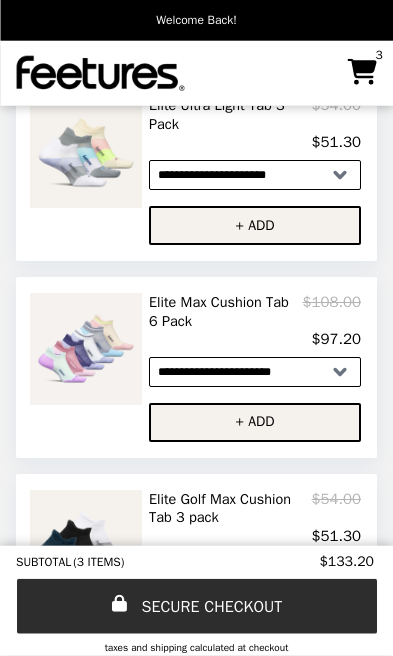 scroll, scrollTop: 1298, scrollLeft: 0, axis: vertical 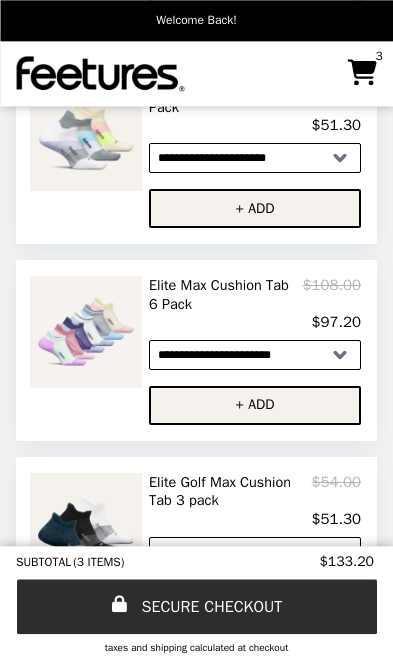 click on "**********" at bounding box center [255, 355] 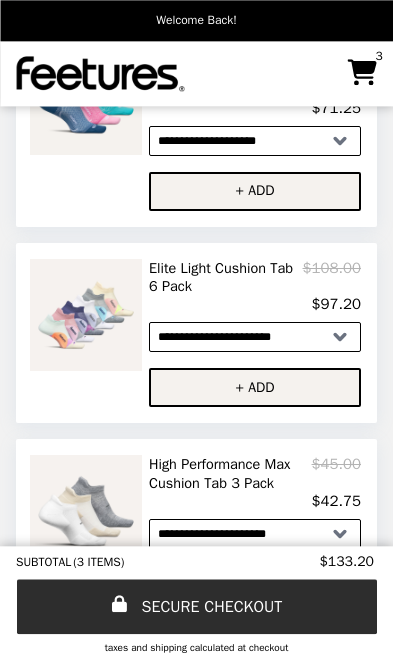 scroll, scrollTop: 701, scrollLeft: 0, axis: vertical 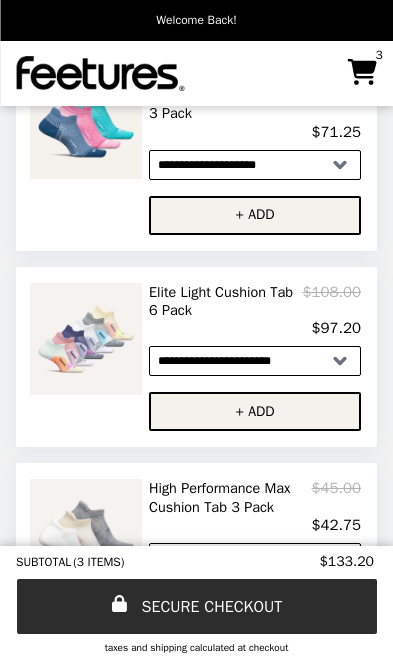 click on "$97.20" at bounding box center (255, 328) 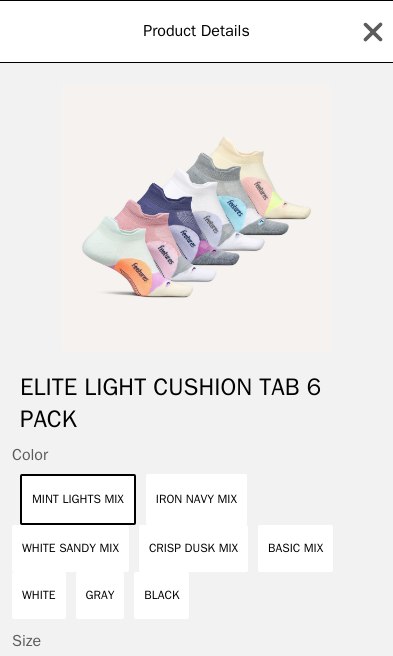 click on "Iron Navy Mix" at bounding box center (196, 499) 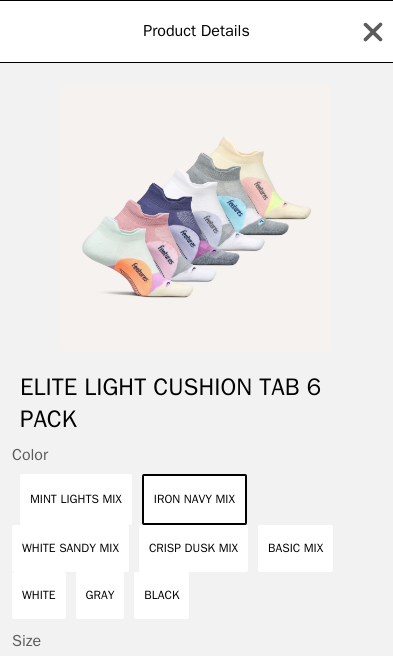 click on "White Sandy Mix" at bounding box center (70, 548) 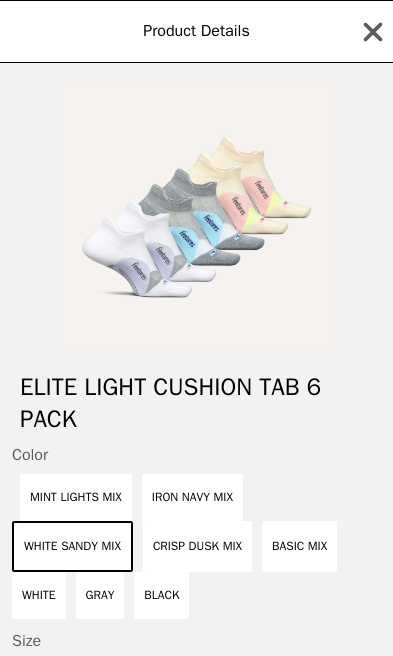 click on "Crisp Dusk Mix" at bounding box center (197, 546) 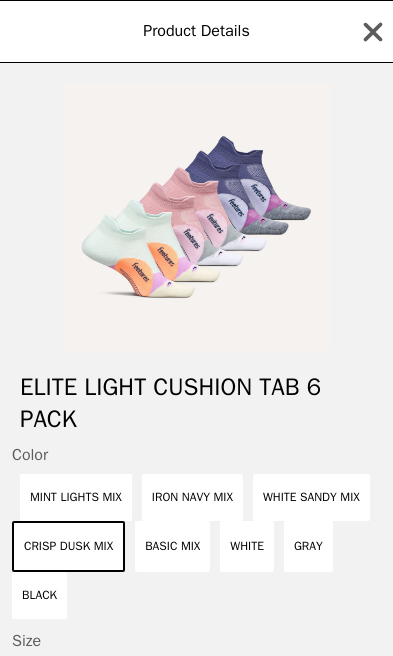 click on "Basic Mix" at bounding box center (172, 546) 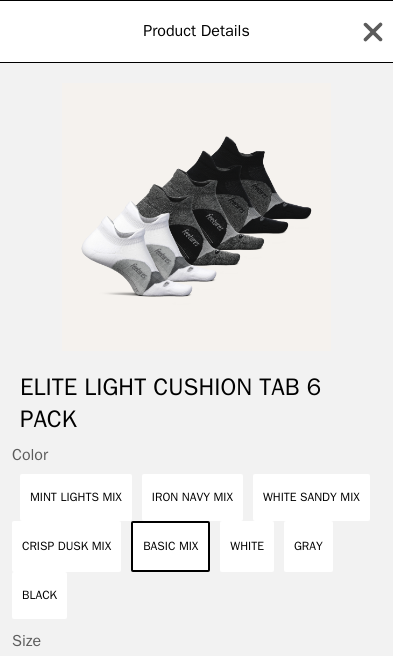 click on "Black" at bounding box center (39, 595) 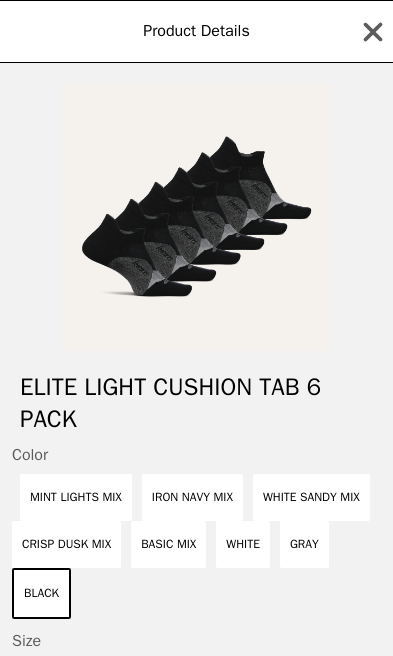 click on "Gray" at bounding box center (304, 544) 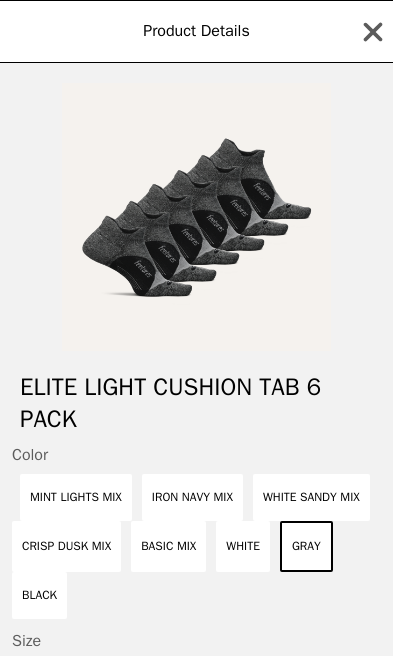 click on "White" at bounding box center (243, 546) 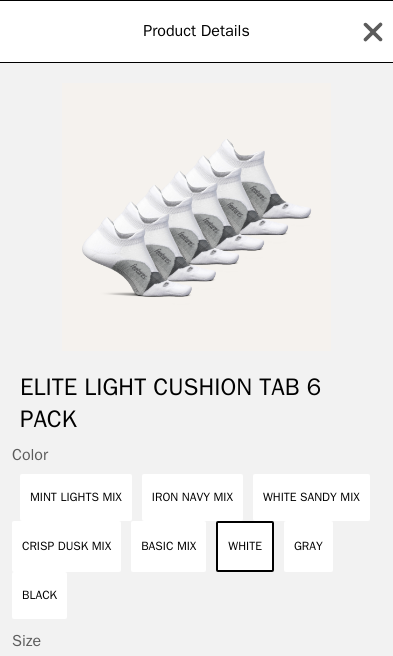 click 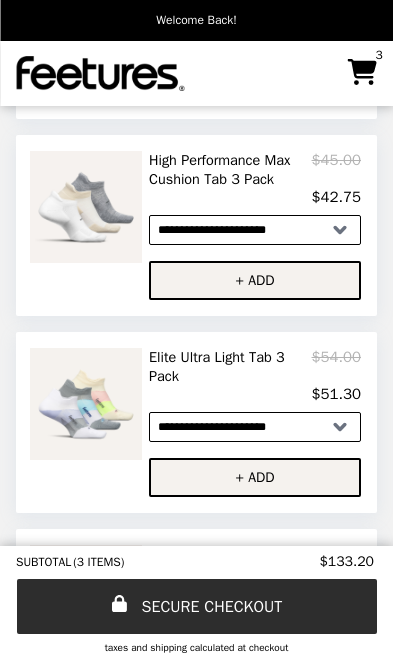 scroll, scrollTop: 1034, scrollLeft: 0, axis: vertical 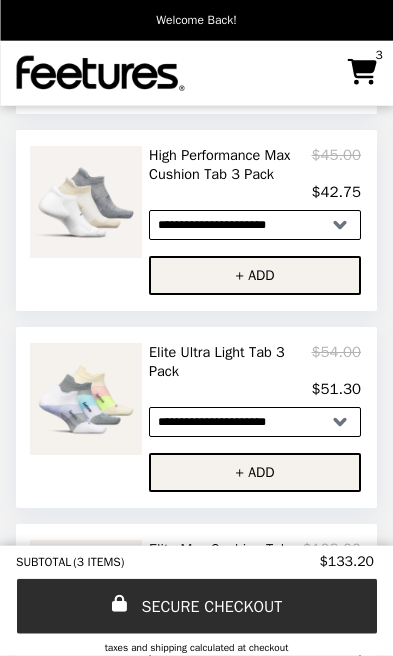 click on "High Performance Max Cushion Tab 3 Pack" at bounding box center [230, 164] 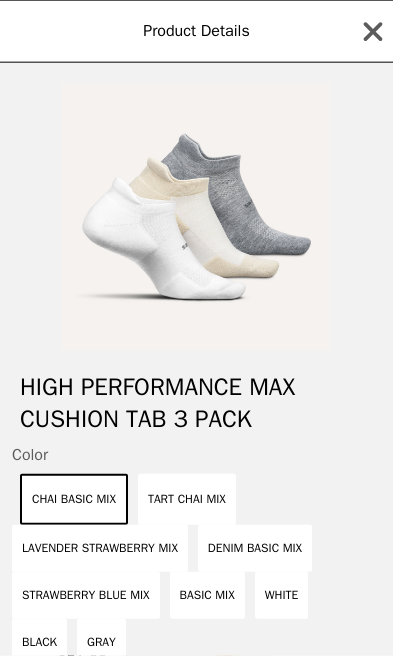 scroll, scrollTop: 1035, scrollLeft: 0, axis: vertical 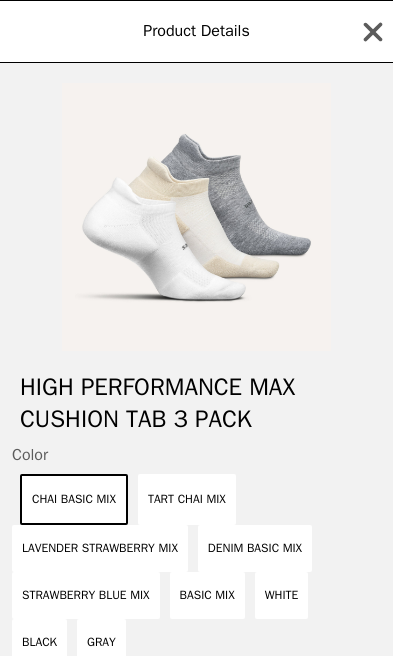 click on "Tart Chai Mix" at bounding box center [187, 499] 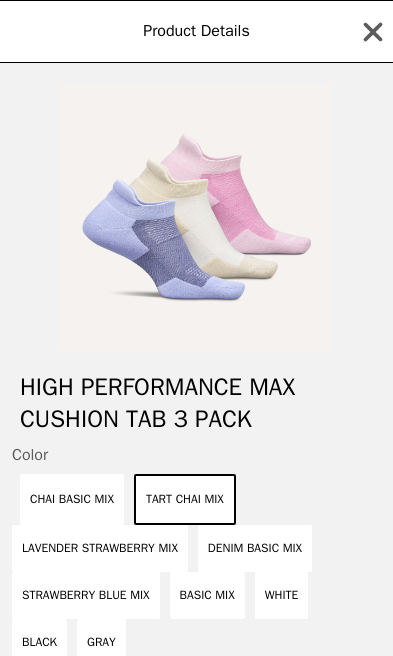 click 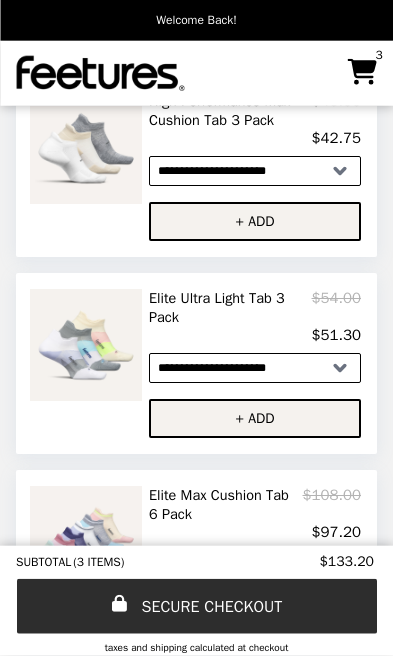 scroll, scrollTop: 1089, scrollLeft: 0, axis: vertical 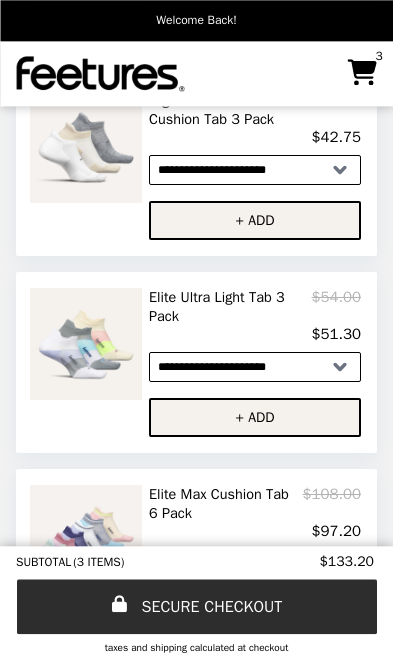 click on "**********" at bounding box center (255, 367) 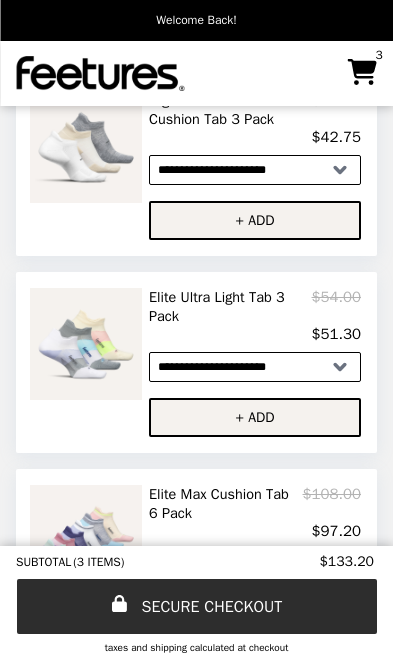 click at bounding box center [88, 344] 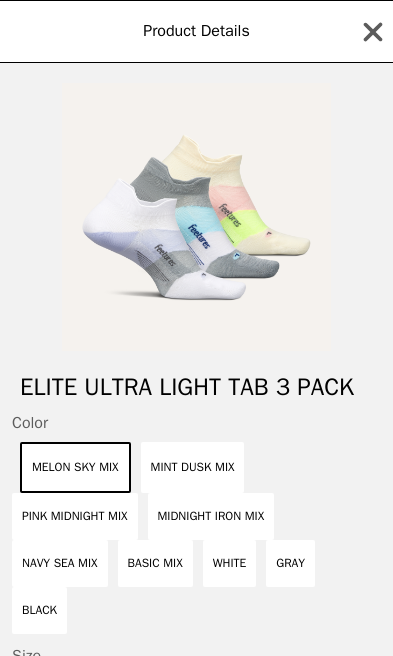 click on "Mint Dusk Mix" at bounding box center (193, 467) 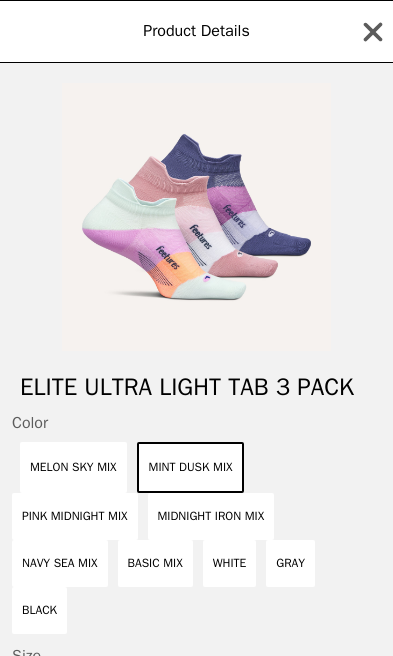 click on "Pink Midnight Mix" at bounding box center [75, 516] 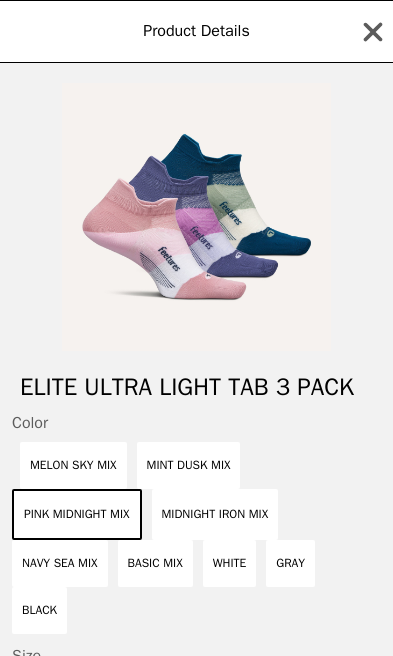 click on "Midnight Iron Mix" at bounding box center (215, 514) 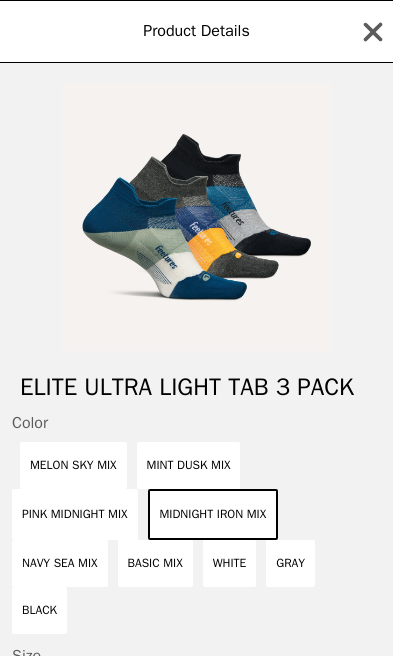 click on "Navy Sea Mix" at bounding box center [60, 563] 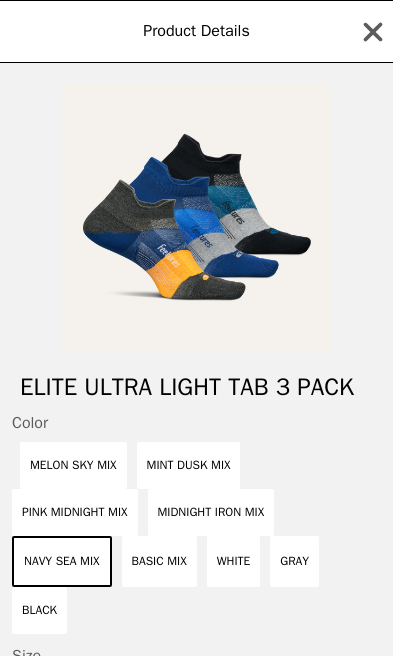 click on "Basic Mix" at bounding box center [159, 561] 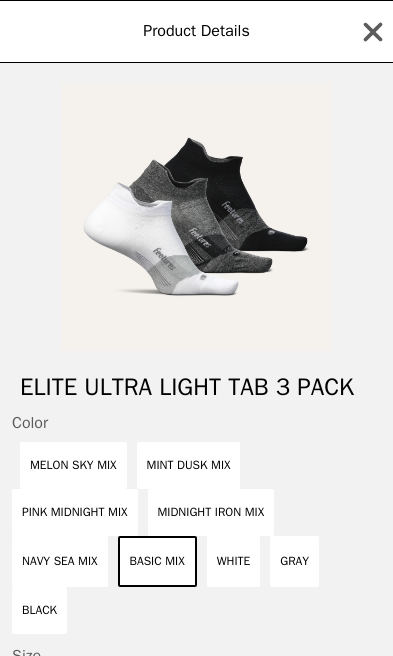 click on "White" at bounding box center [234, 561] 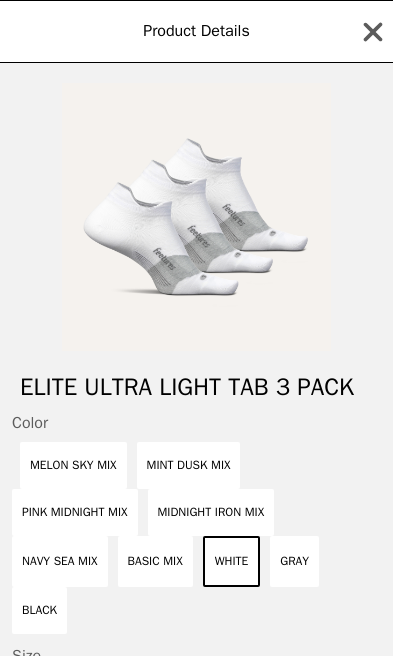 click on "Gray" at bounding box center (294, 561) 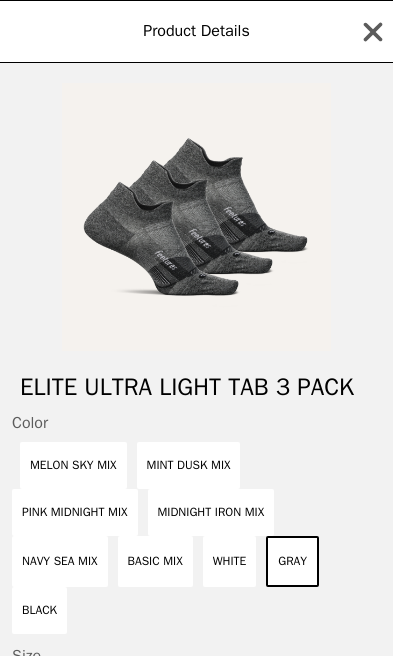 click on "Mint Dusk Mix" at bounding box center (189, 465) 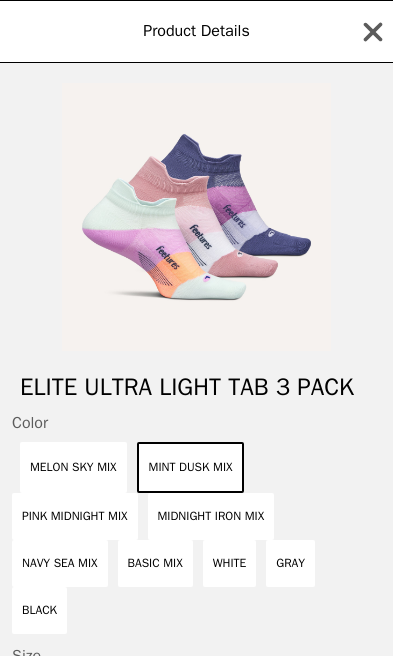 click on "Midnight Iron Mix" at bounding box center (211, 516) 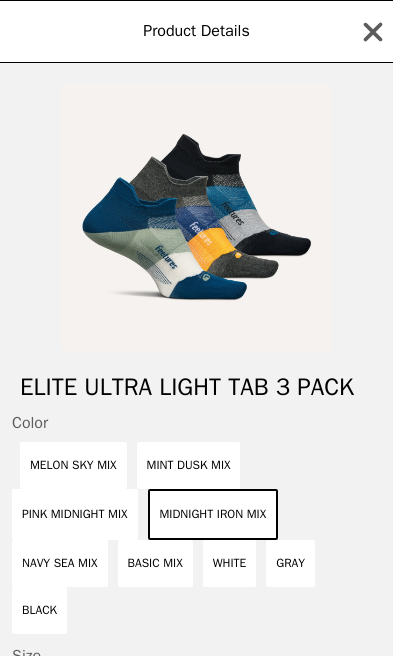 click on "Melon Sky Mix" at bounding box center [73, 465] 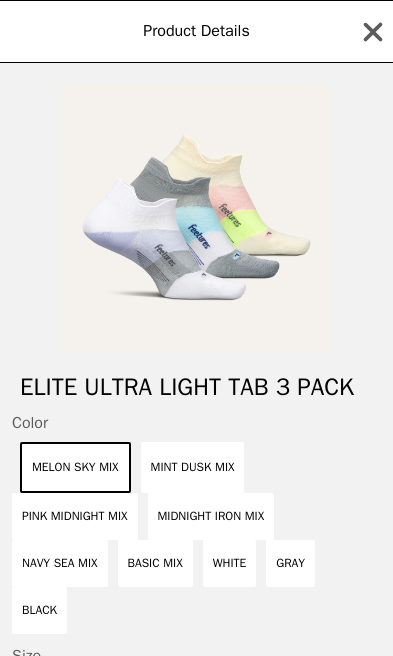 click on "Pink Midnight Mix" at bounding box center [75, 516] 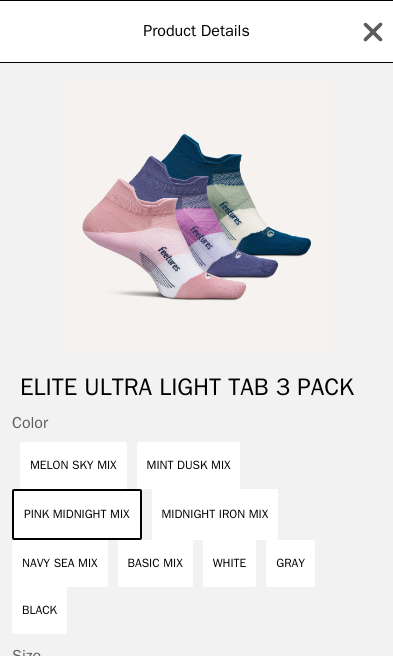 click 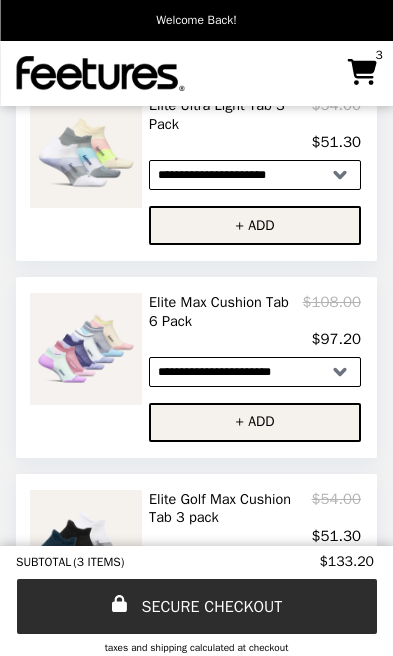 scroll, scrollTop: 1282, scrollLeft: 0, axis: vertical 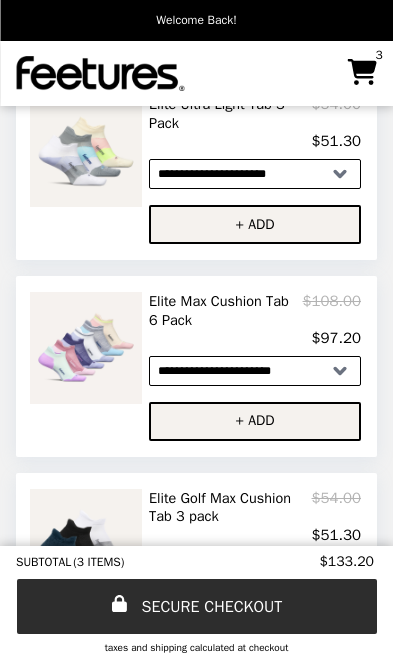 click on "**********" at bounding box center [255, 371] 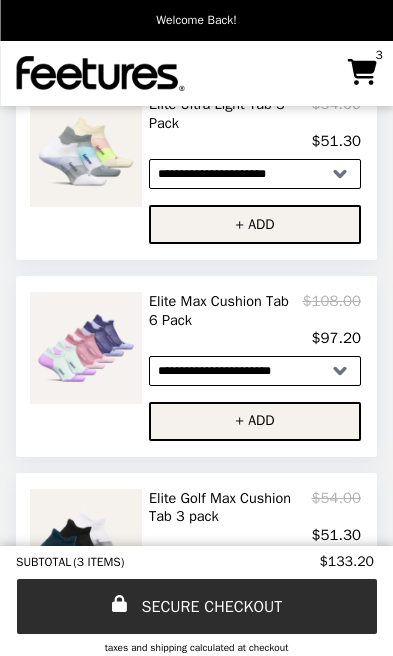 click on "+ ADD" at bounding box center (255, 421) 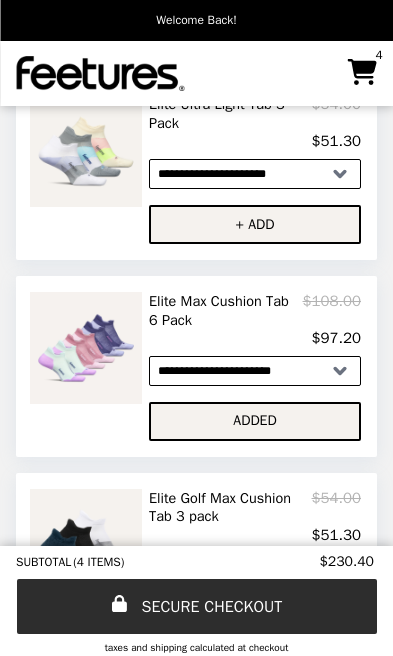 click on "**********" at bounding box center (255, 371) 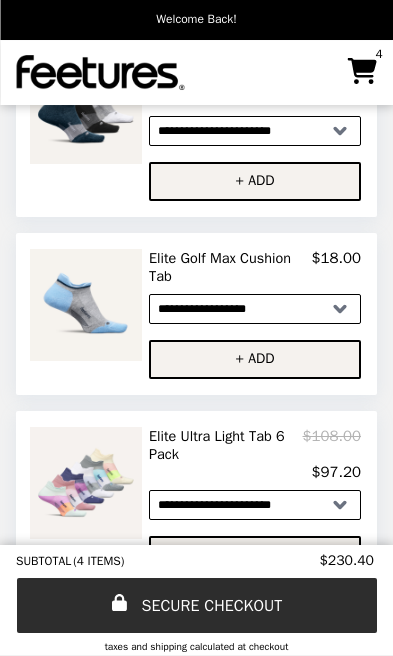 scroll, scrollTop: 1718, scrollLeft: 0, axis: vertical 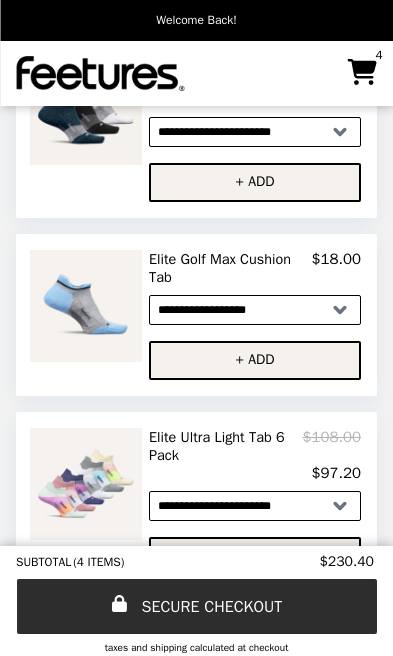 click at bounding box center (88, 484) 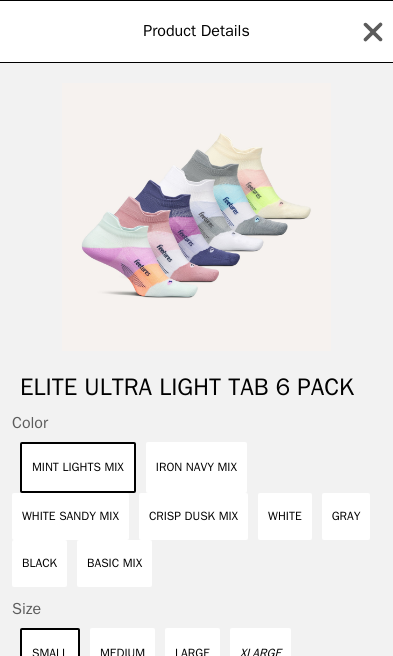 click on "Elite Ultra Light Tab 6 Pack" at bounding box center [196, 387] 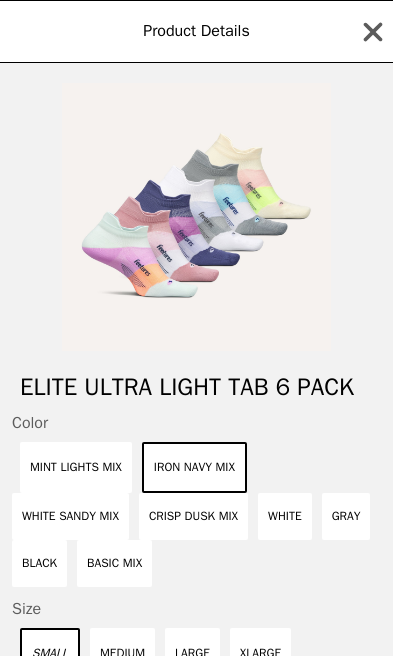 click on "Crisp Dusk Mix" at bounding box center (193, 516) 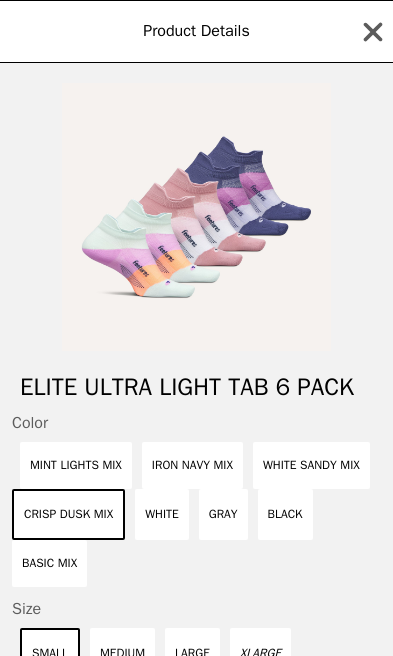scroll, scrollTop: 0, scrollLeft: 0, axis: both 